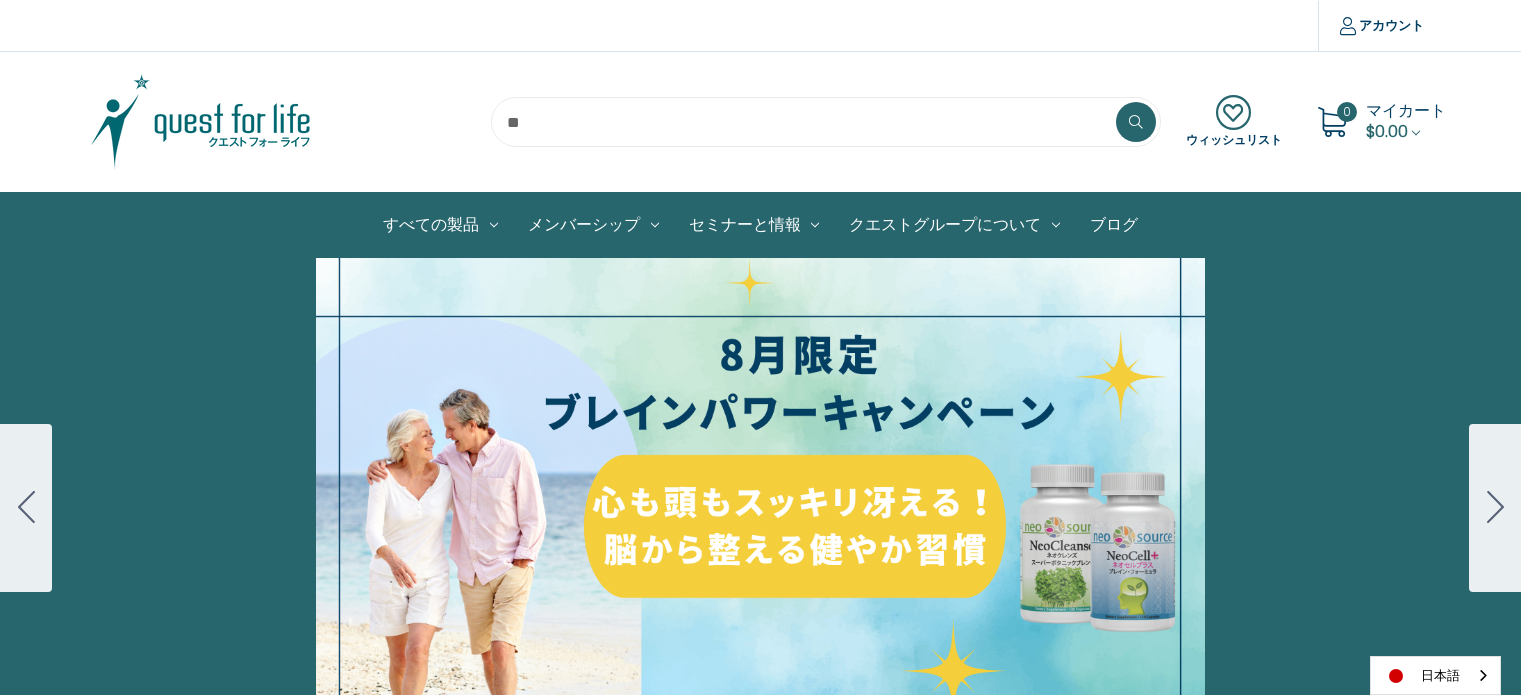 scroll, scrollTop: 0, scrollLeft: 0, axis: both 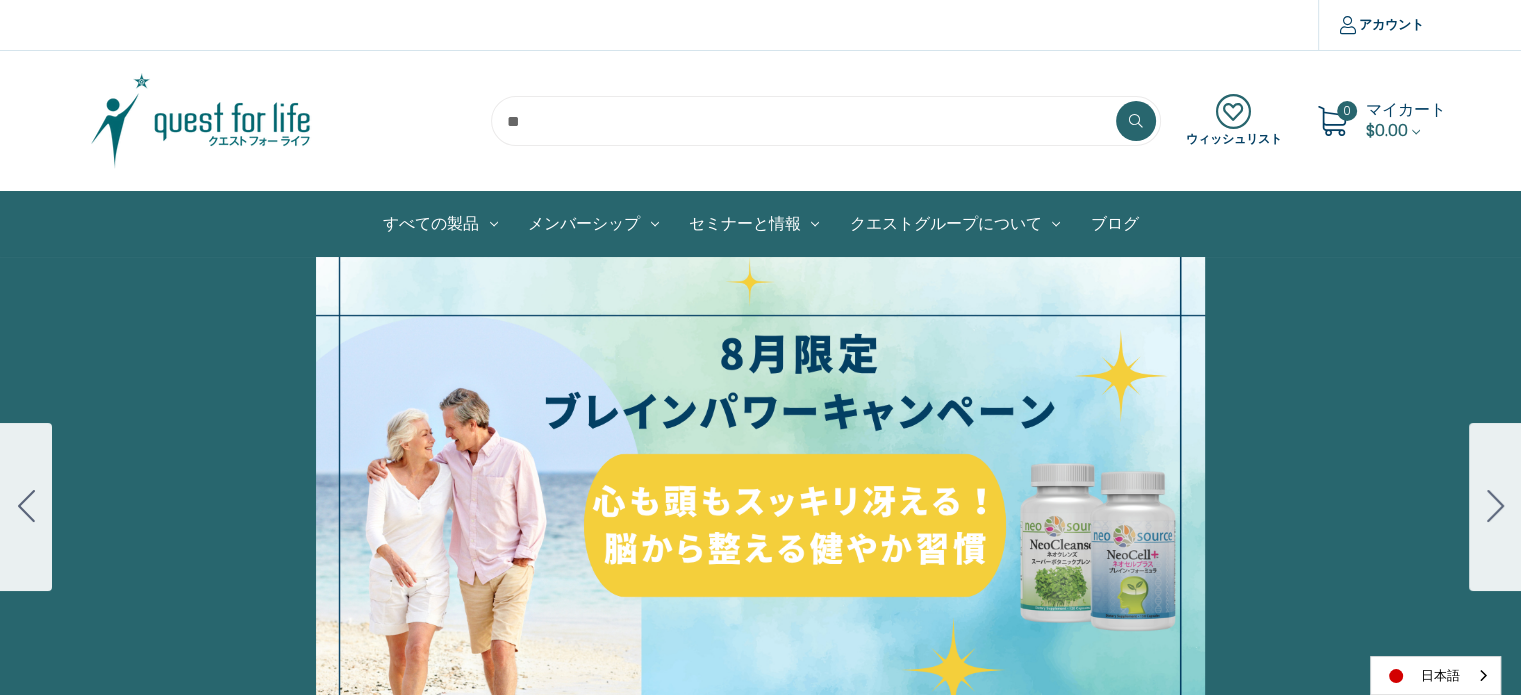 click 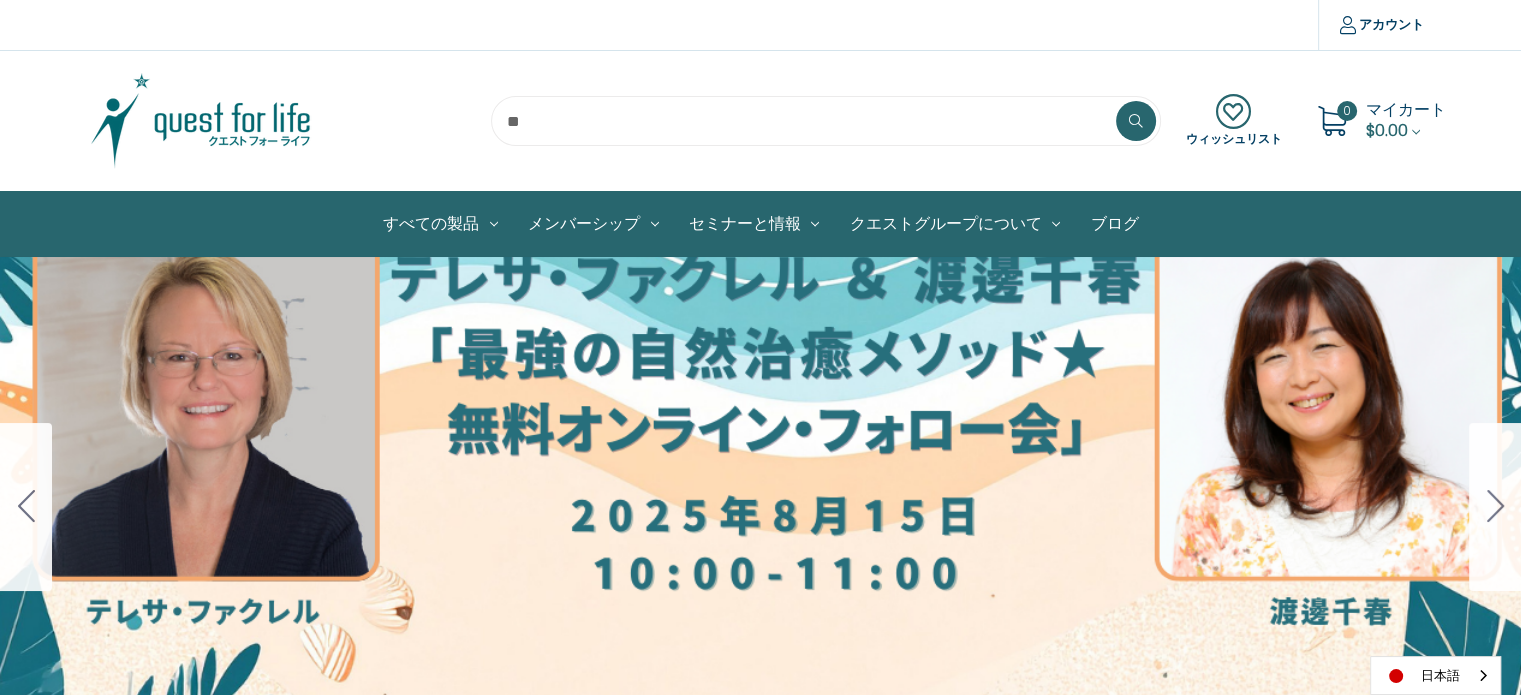 click on "Carousel Title
Add a description for your carousel slide. You can use this to promote multiple sales.
Shop now" at bounding box center (760, 507) 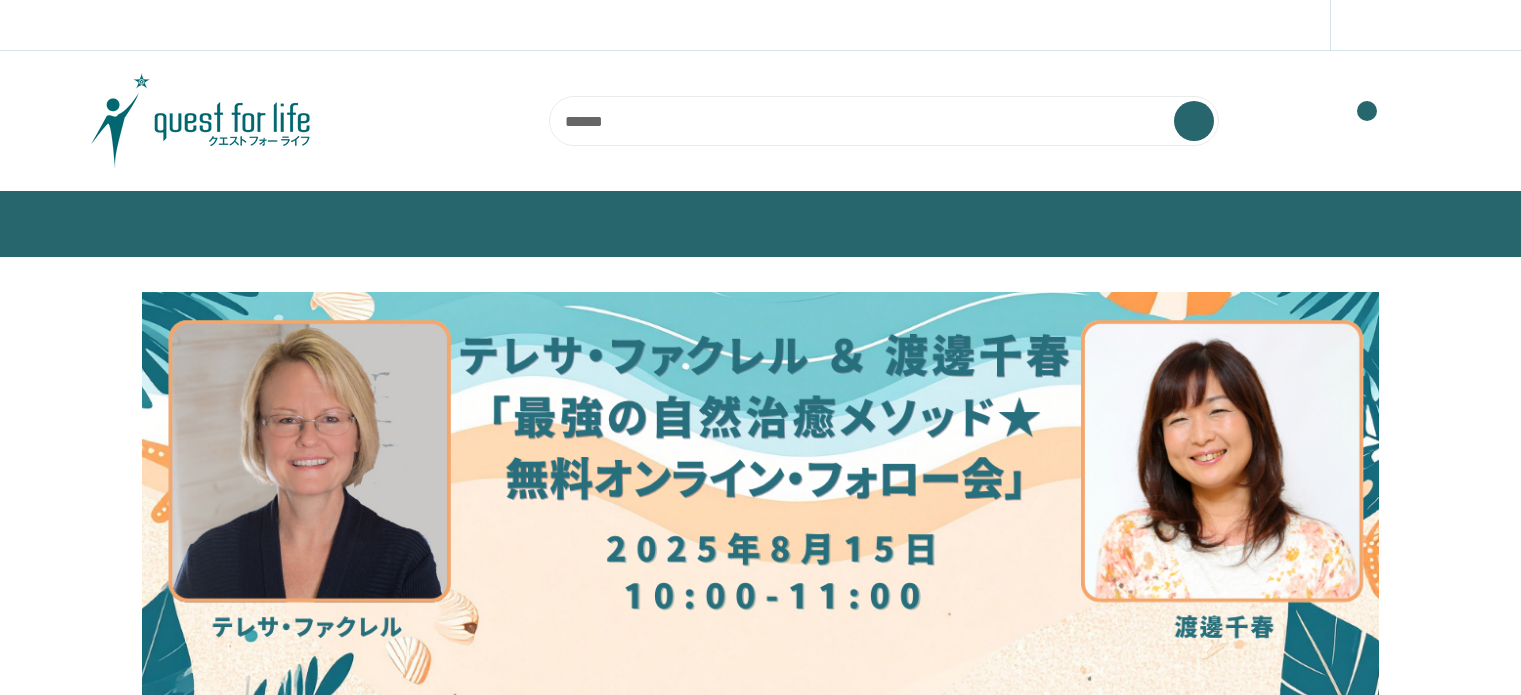 scroll, scrollTop: 0, scrollLeft: 0, axis: both 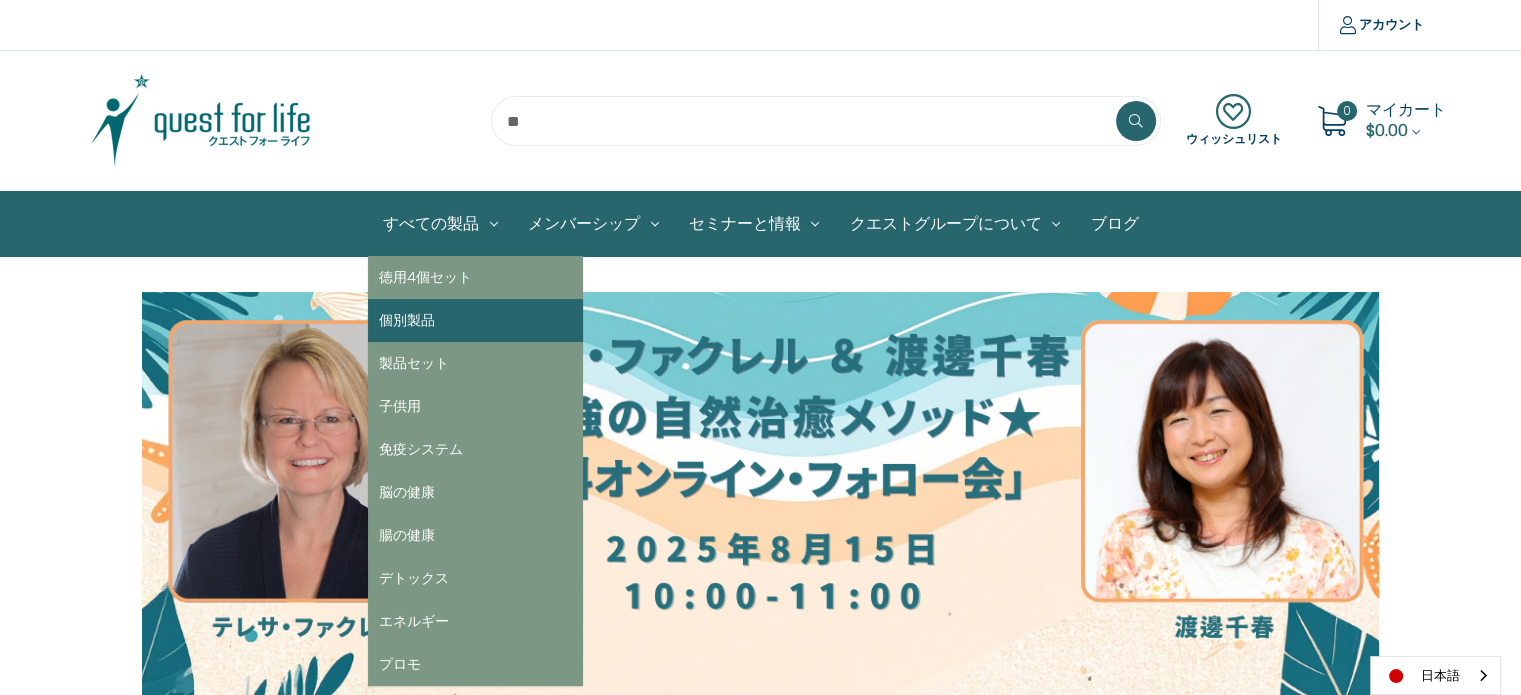 click on "個別製品" at bounding box center (475, 320) 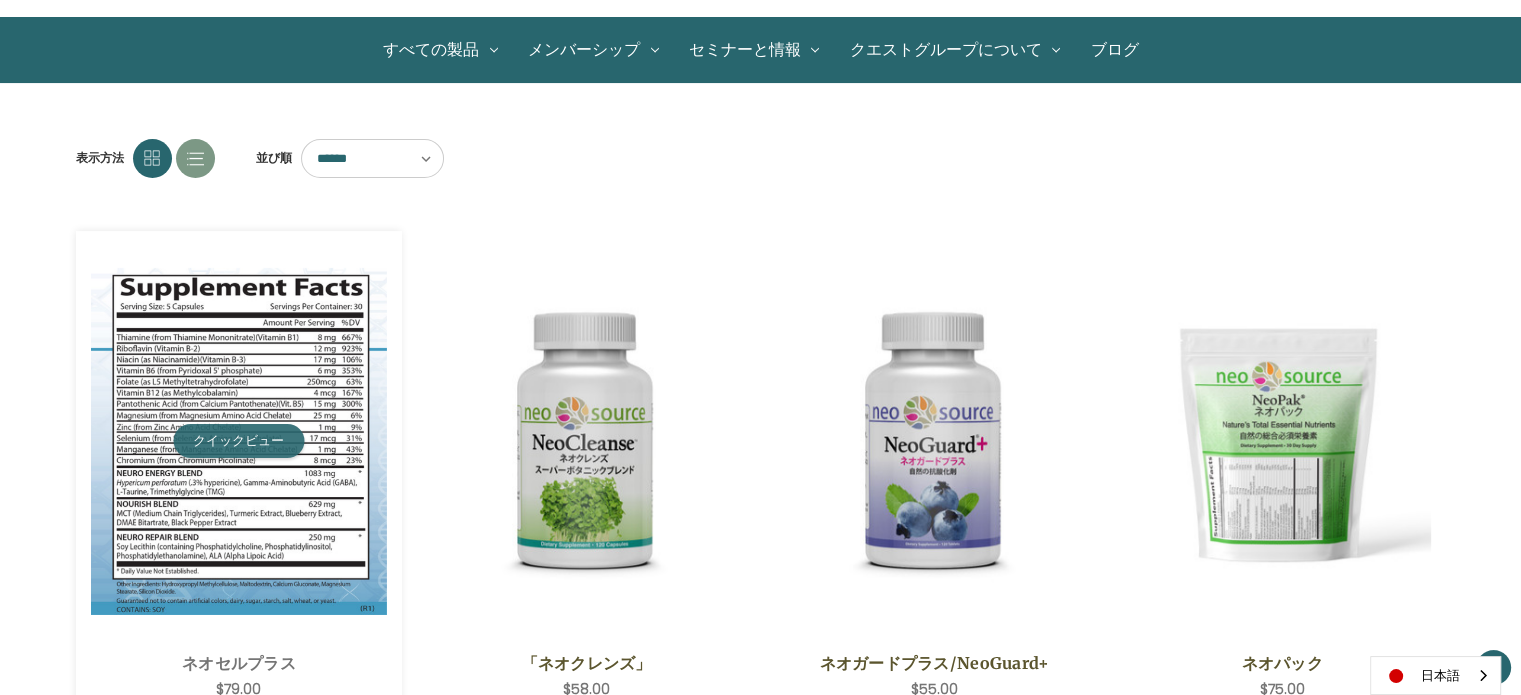 scroll, scrollTop: 200, scrollLeft: 0, axis: vertical 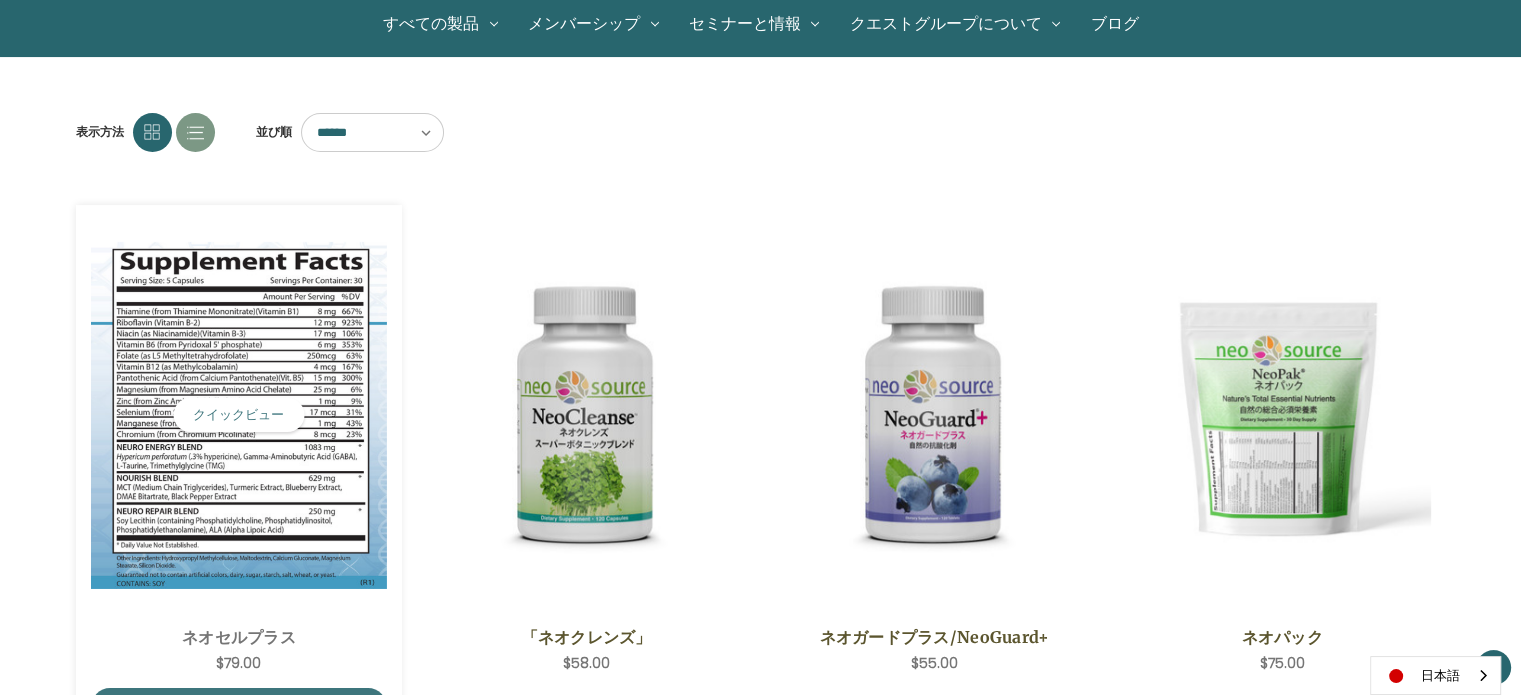 click at bounding box center (239, 415) 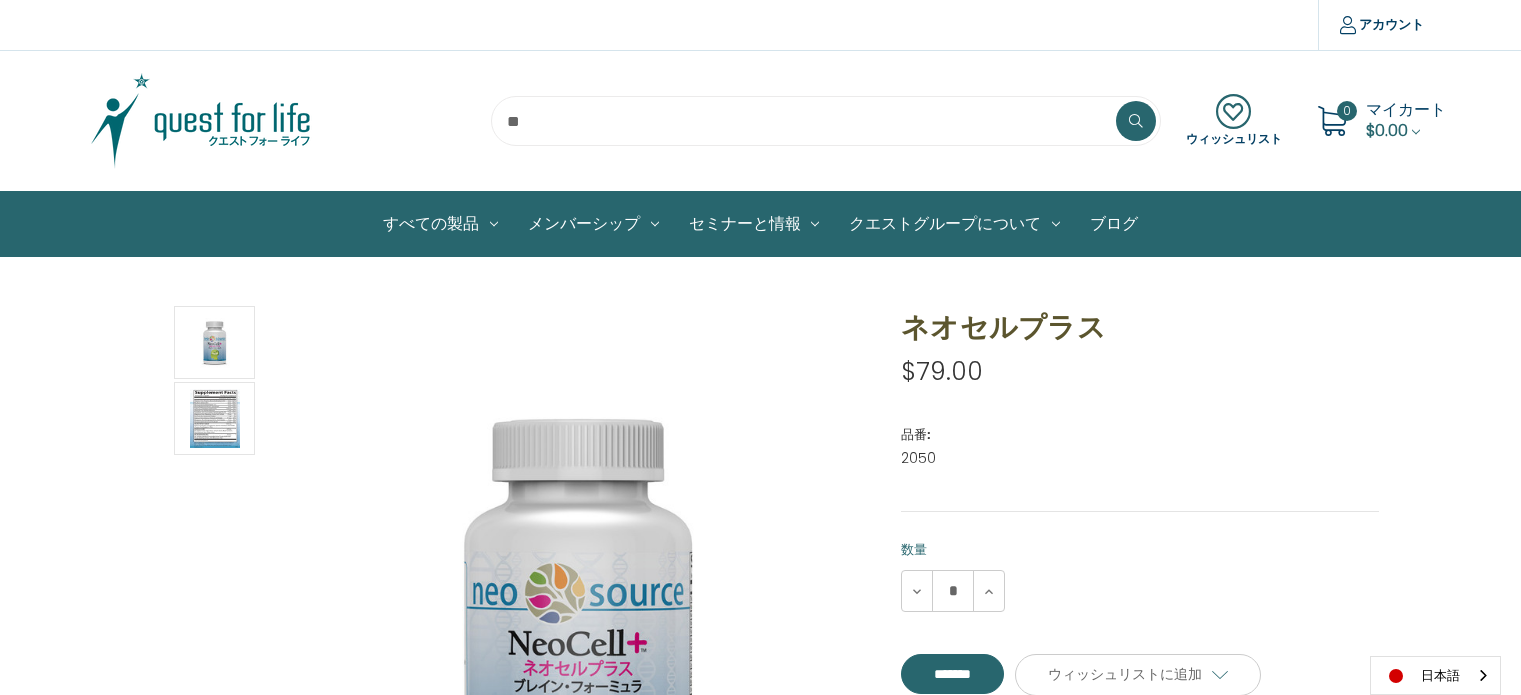 scroll, scrollTop: 0, scrollLeft: 0, axis: both 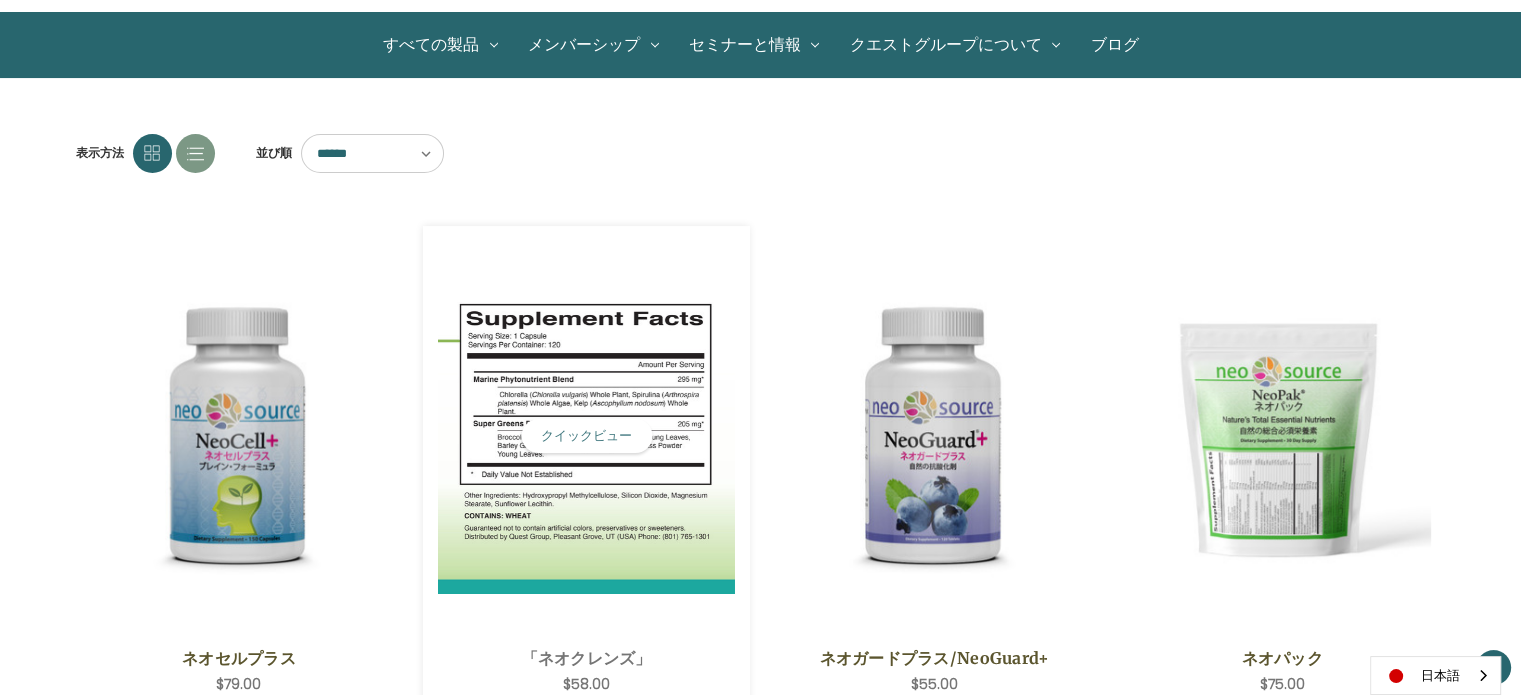 click at bounding box center (586, 436) 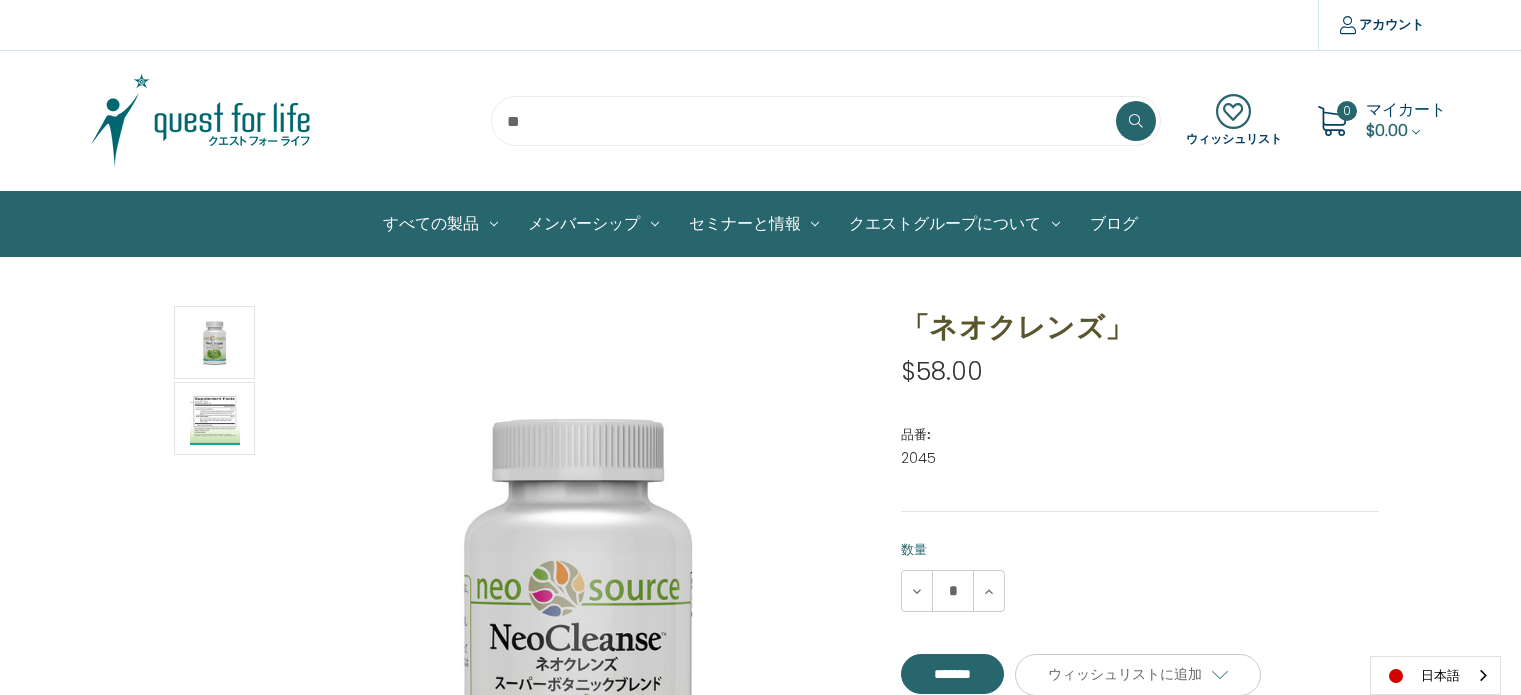 scroll, scrollTop: 0, scrollLeft: 0, axis: both 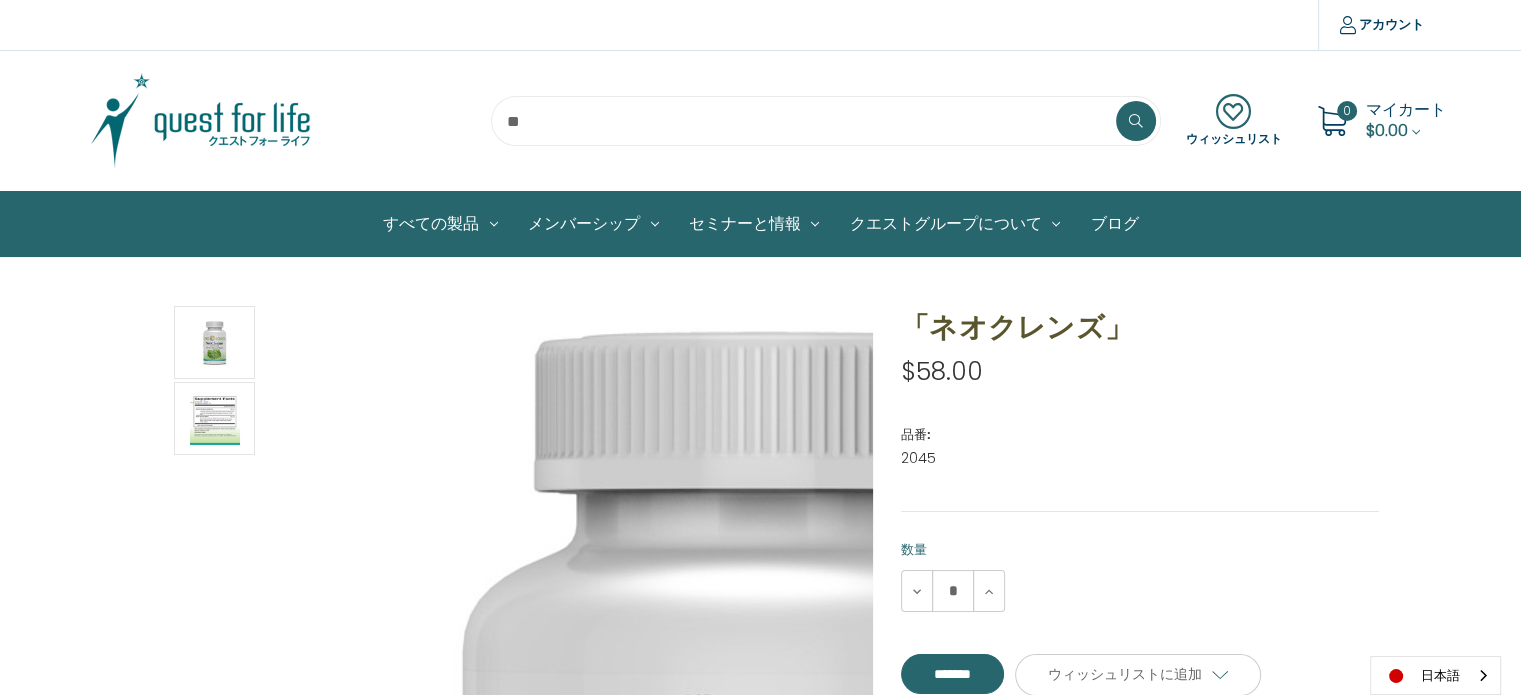 click at bounding box center [761, 887] 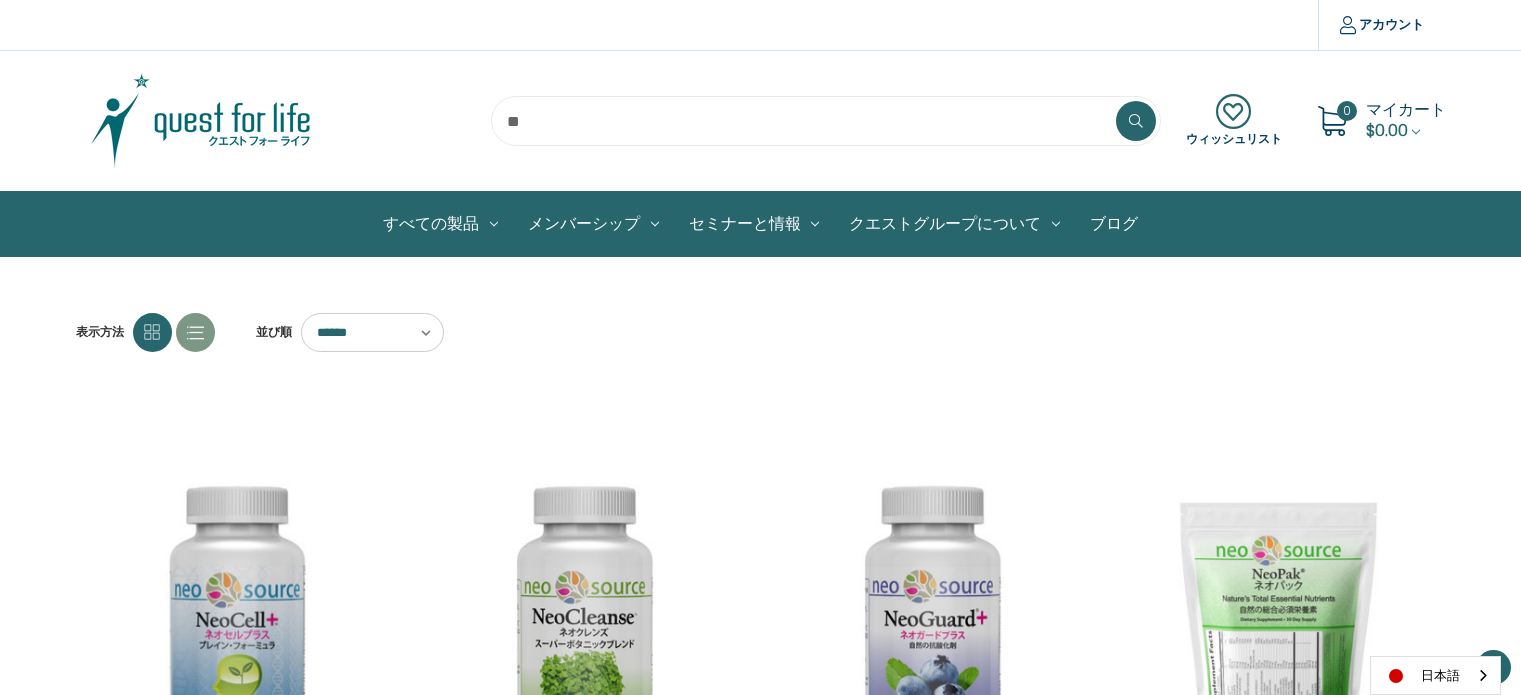 scroll, scrollTop: 179, scrollLeft: 0, axis: vertical 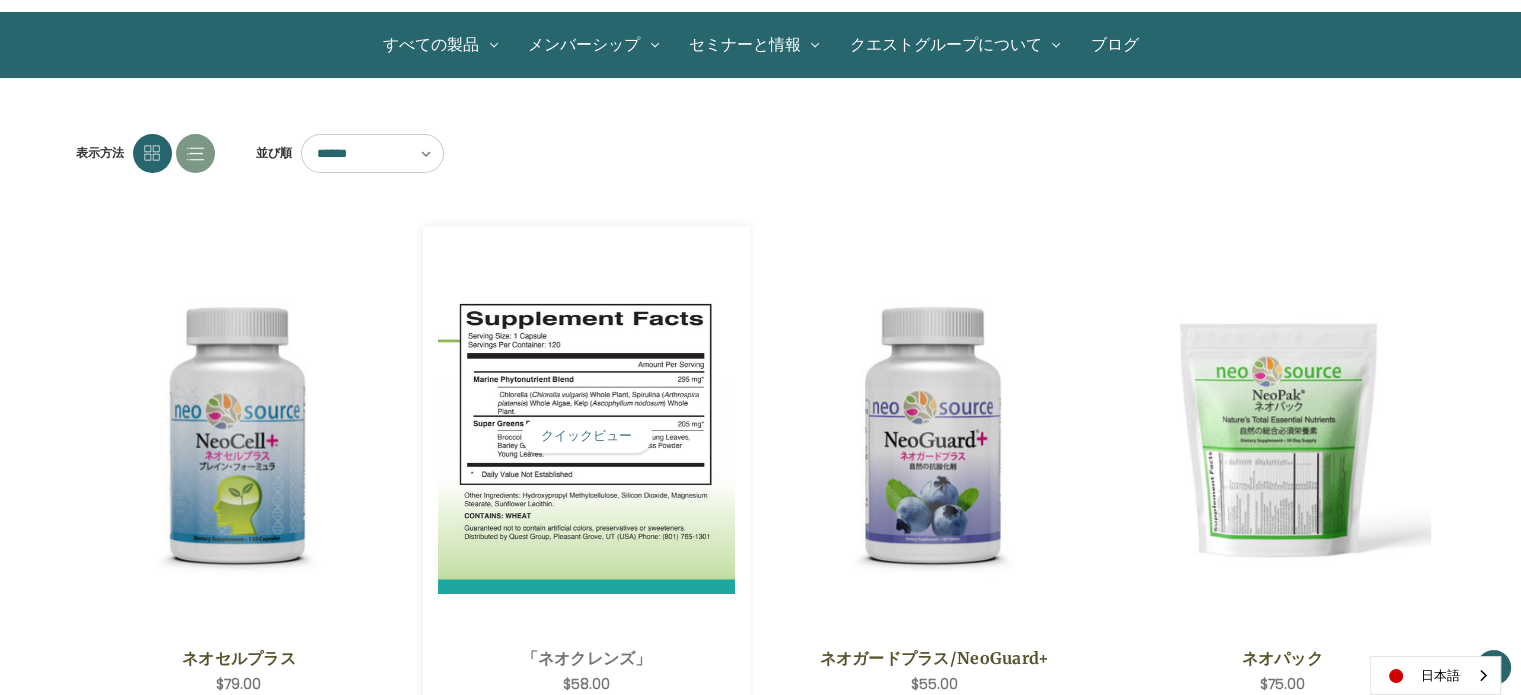 click at bounding box center [586, 436] 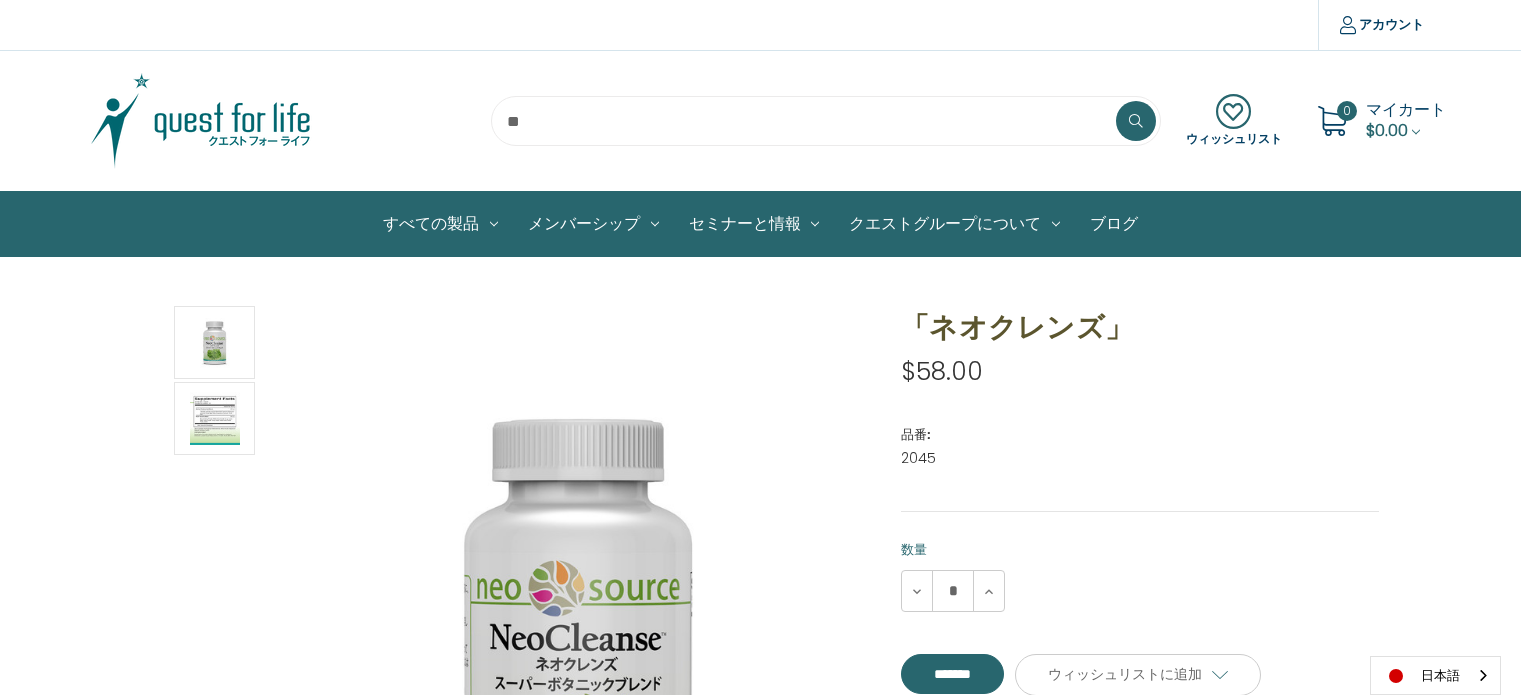 scroll, scrollTop: 0, scrollLeft: 0, axis: both 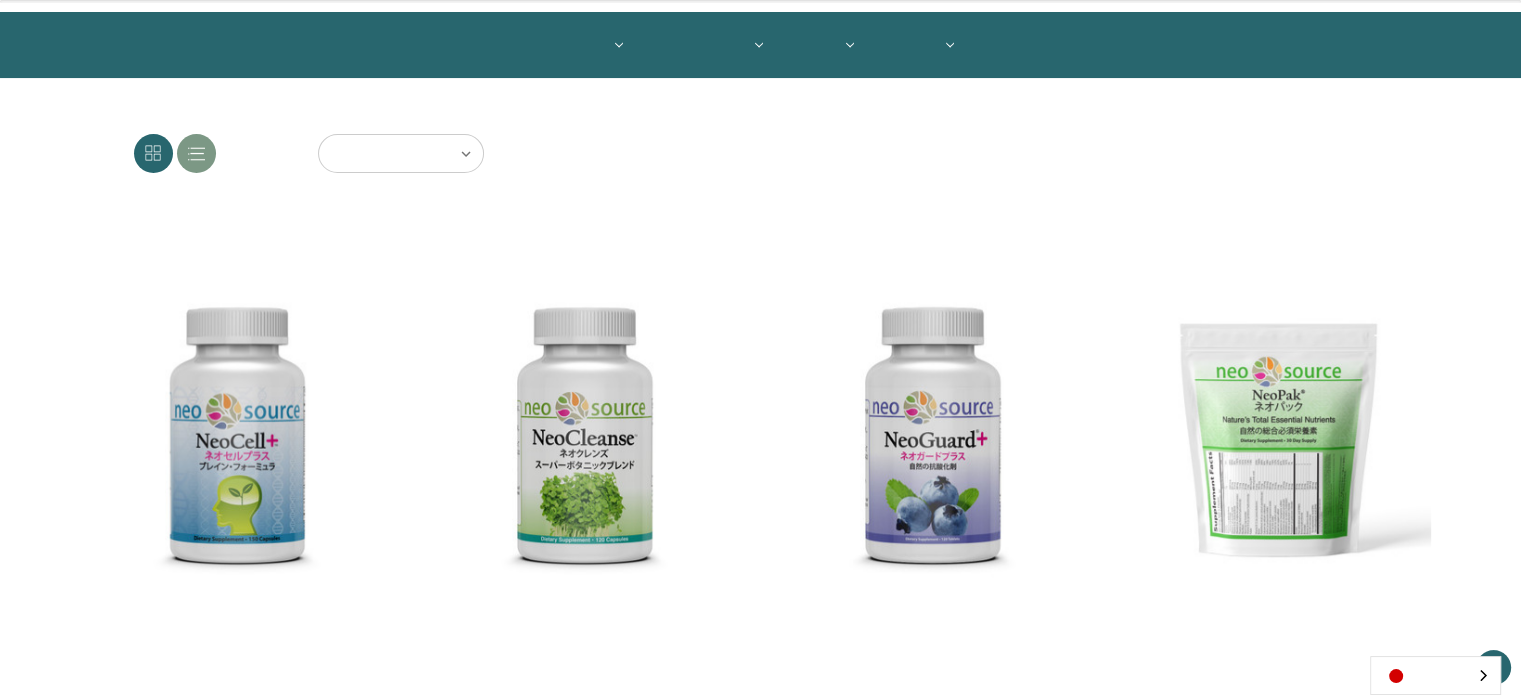 click at bounding box center (239, 436) 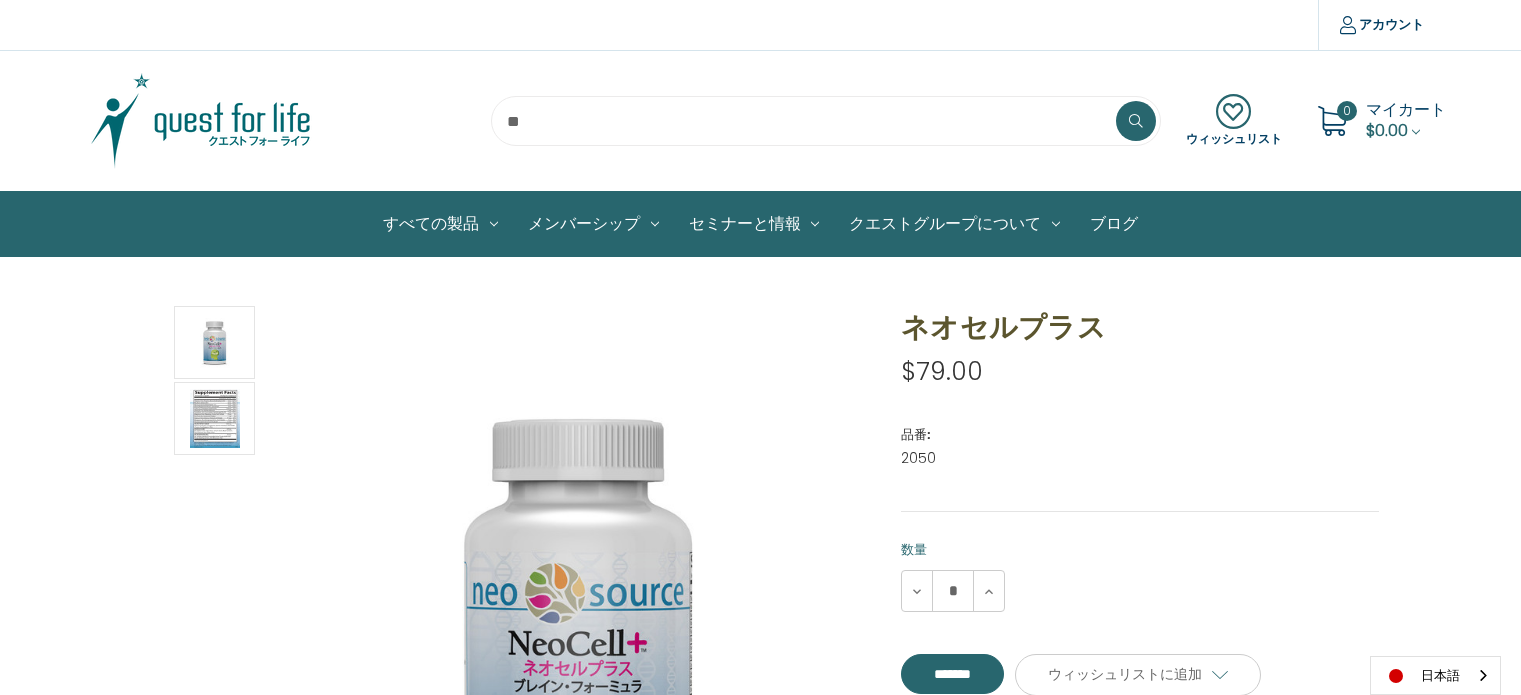 scroll, scrollTop: 0, scrollLeft: 0, axis: both 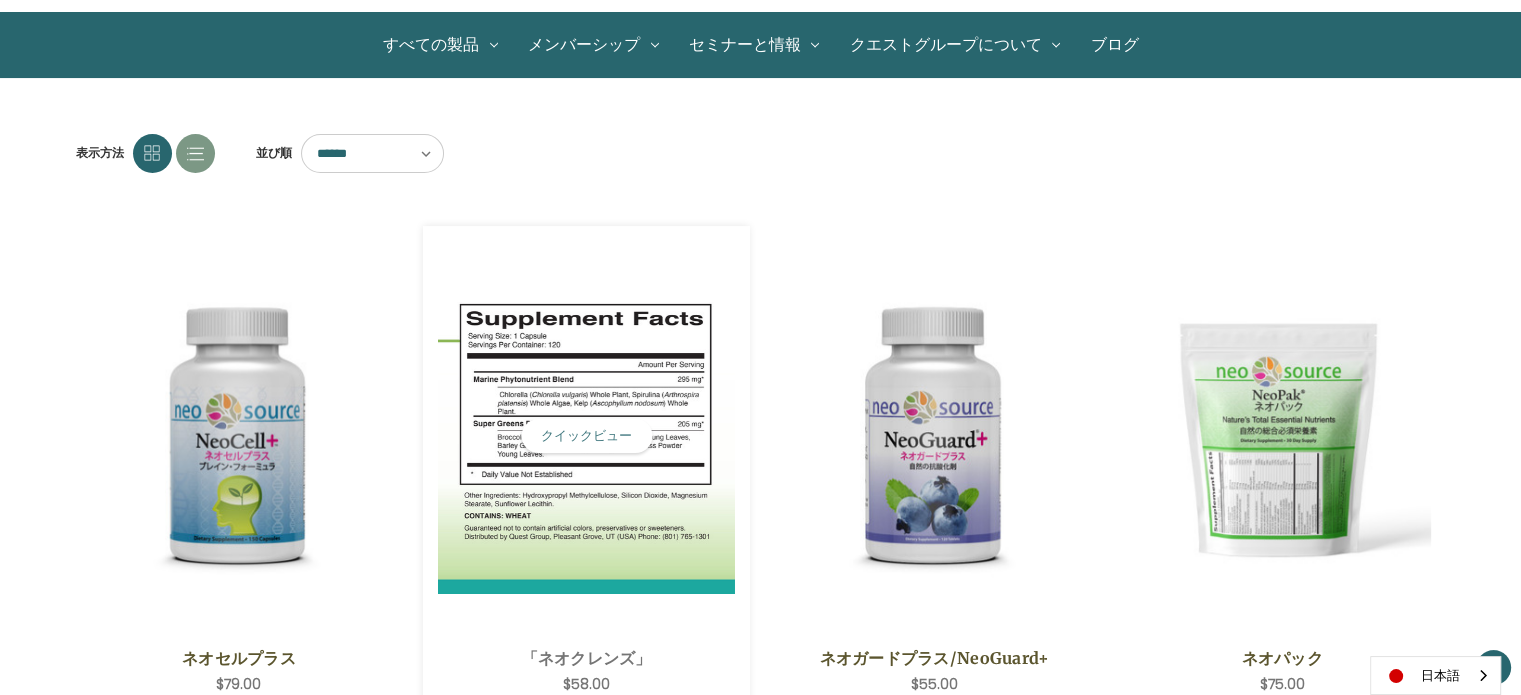 click at bounding box center (586, 436) 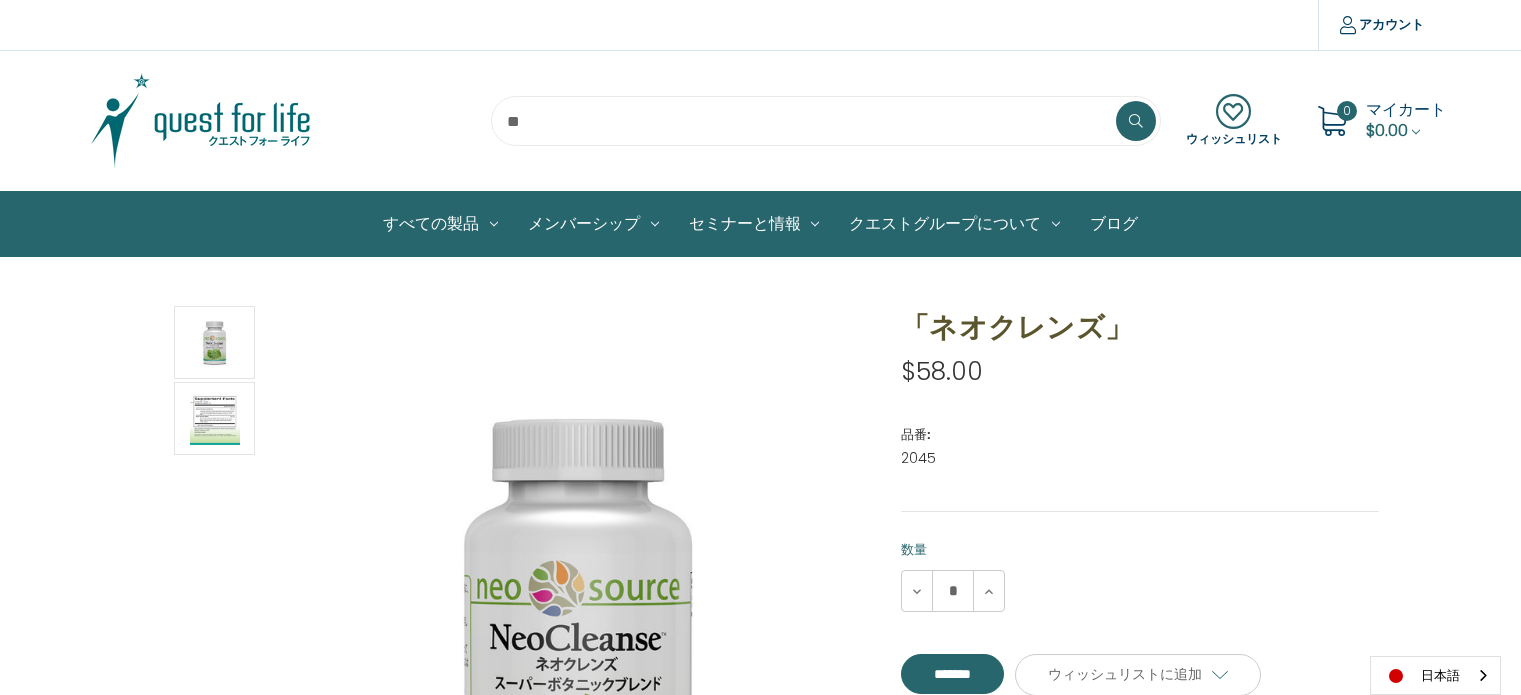 scroll, scrollTop: 0, scrollLeft: 0, axis: both 